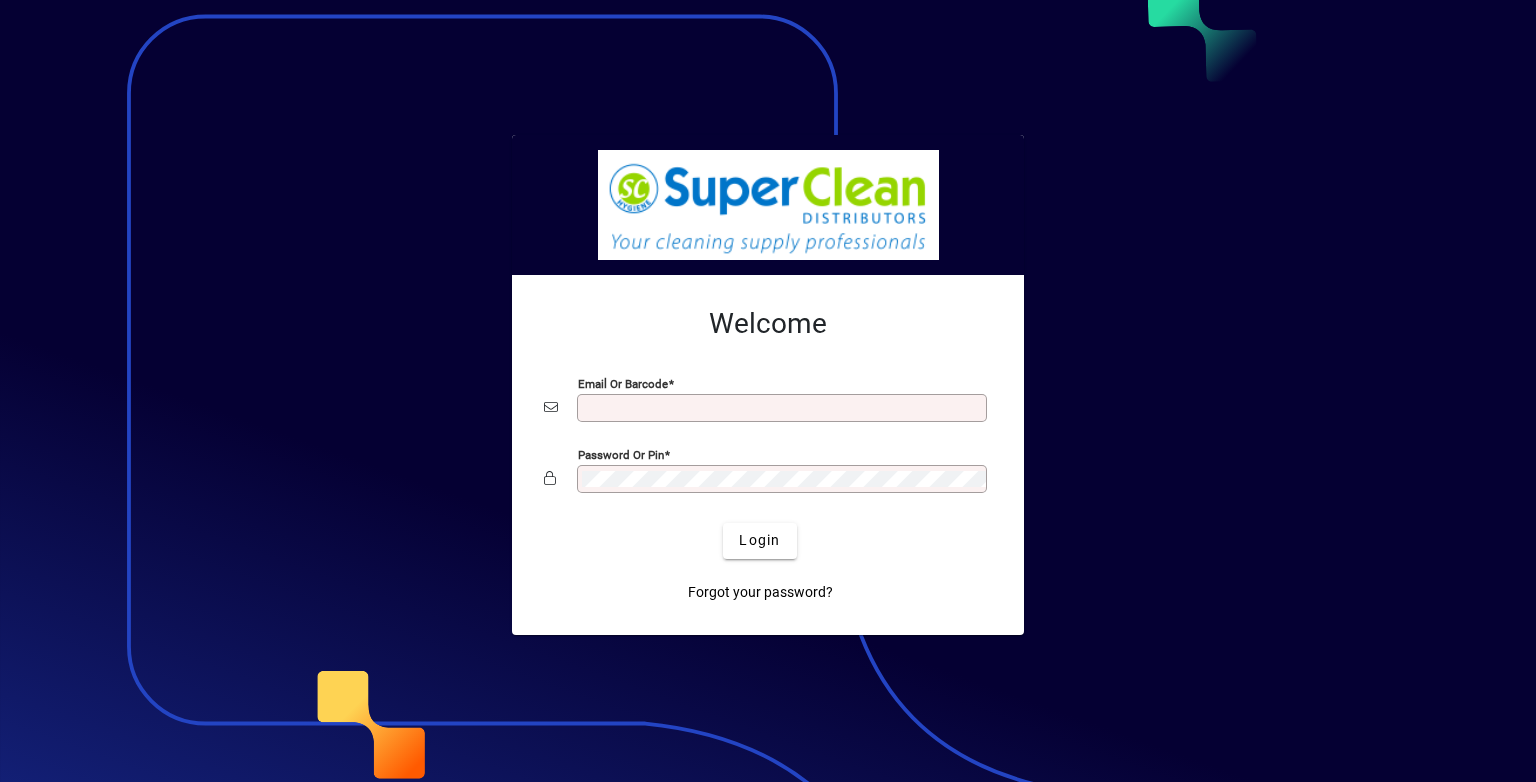 scroll, scrollTop: 0, scrollLeft: 0, axis: both 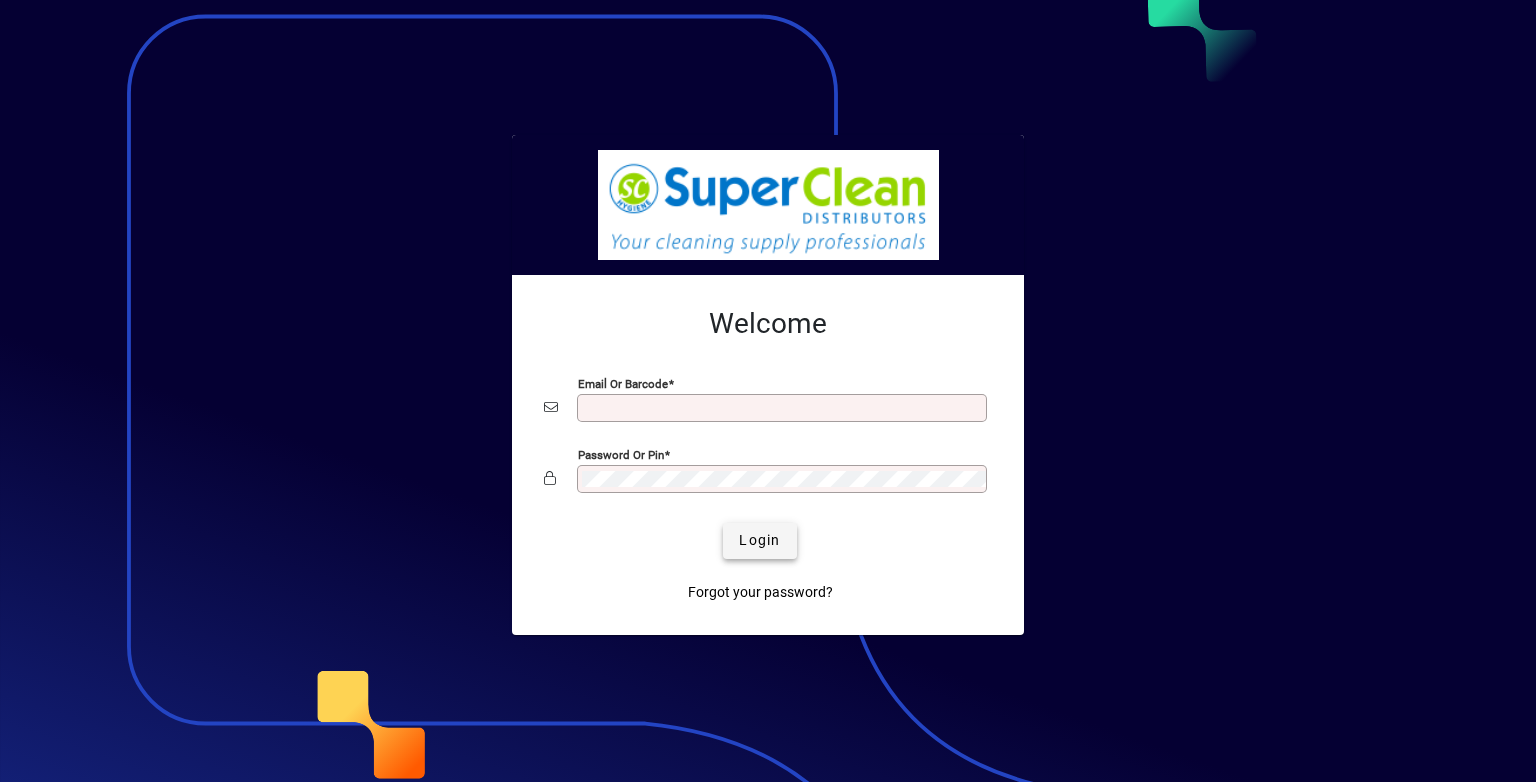 type on "**********" 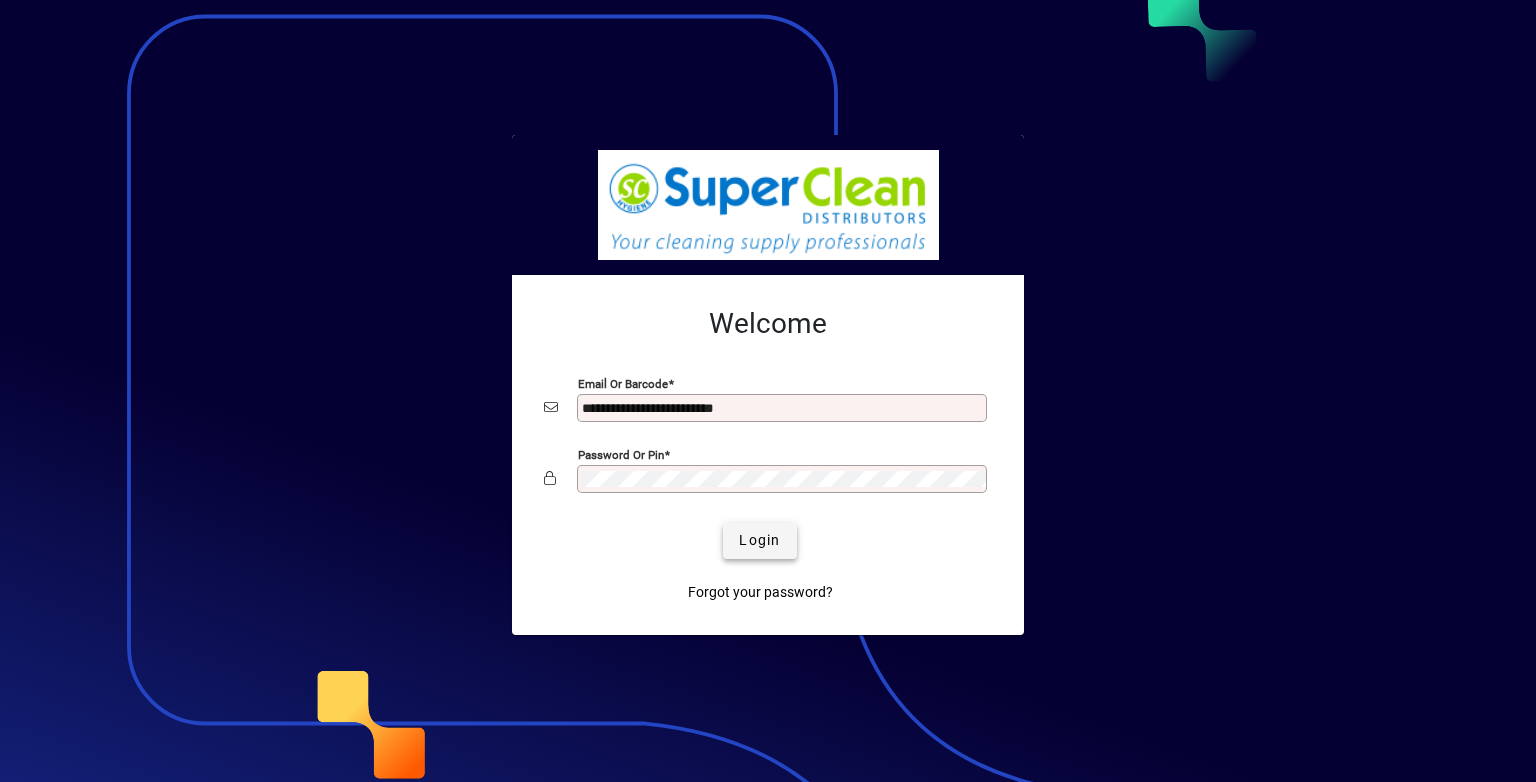 click on "Login" 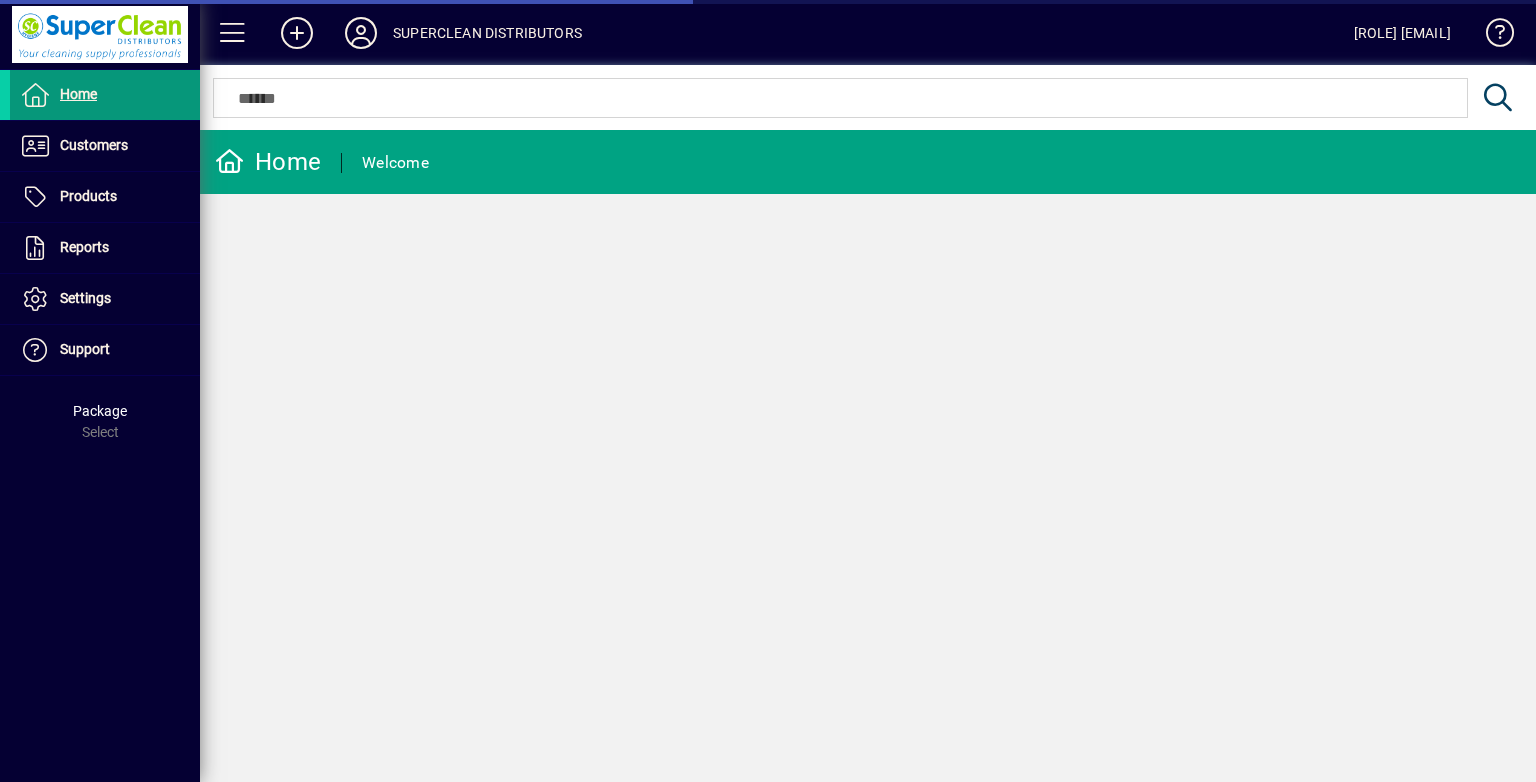 scroll, scrollTop: 0, scrollLeft: 0, axis: both 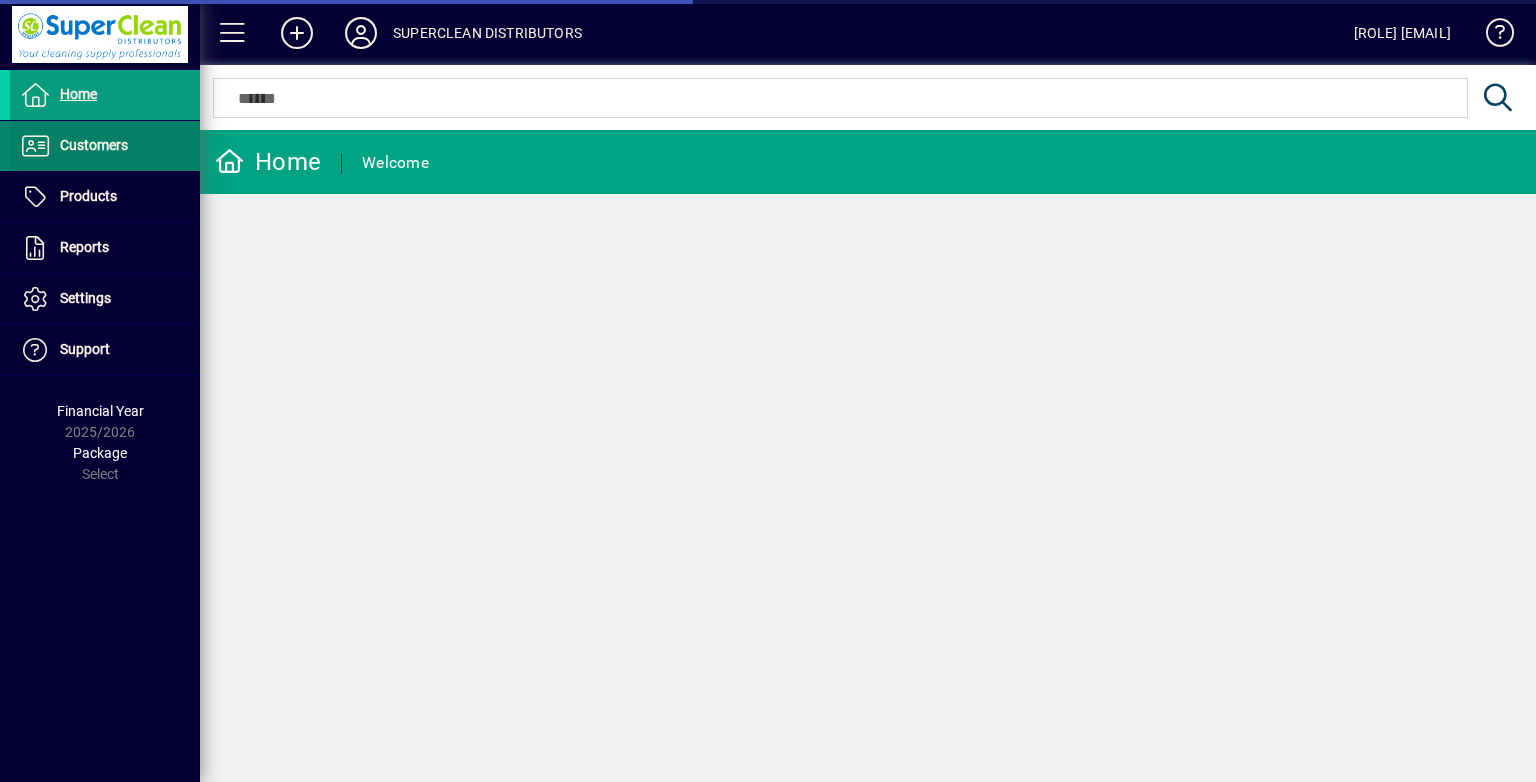 click on "Customers" at bounding box center (69, 146) 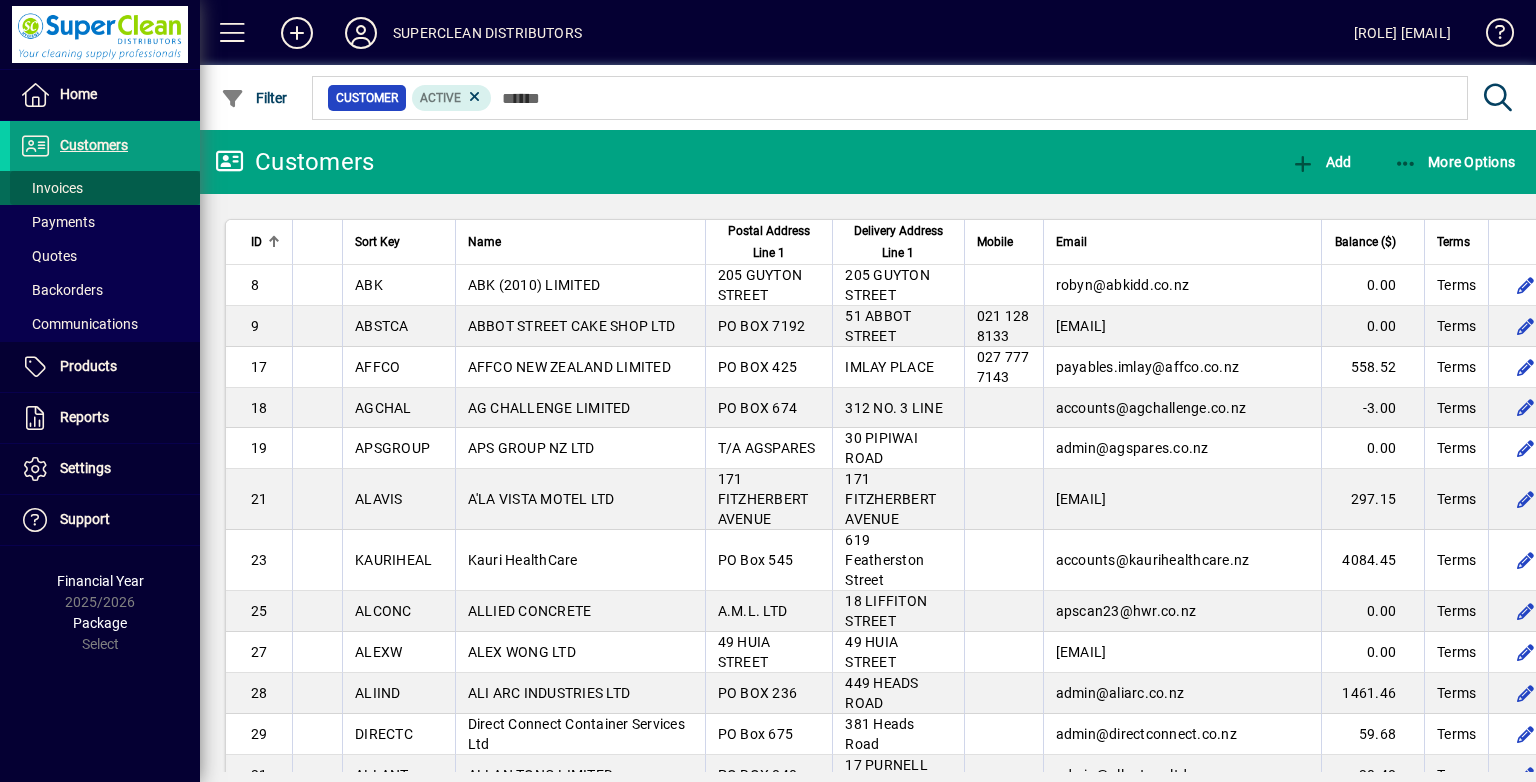 click at bounding box center [105, 188] 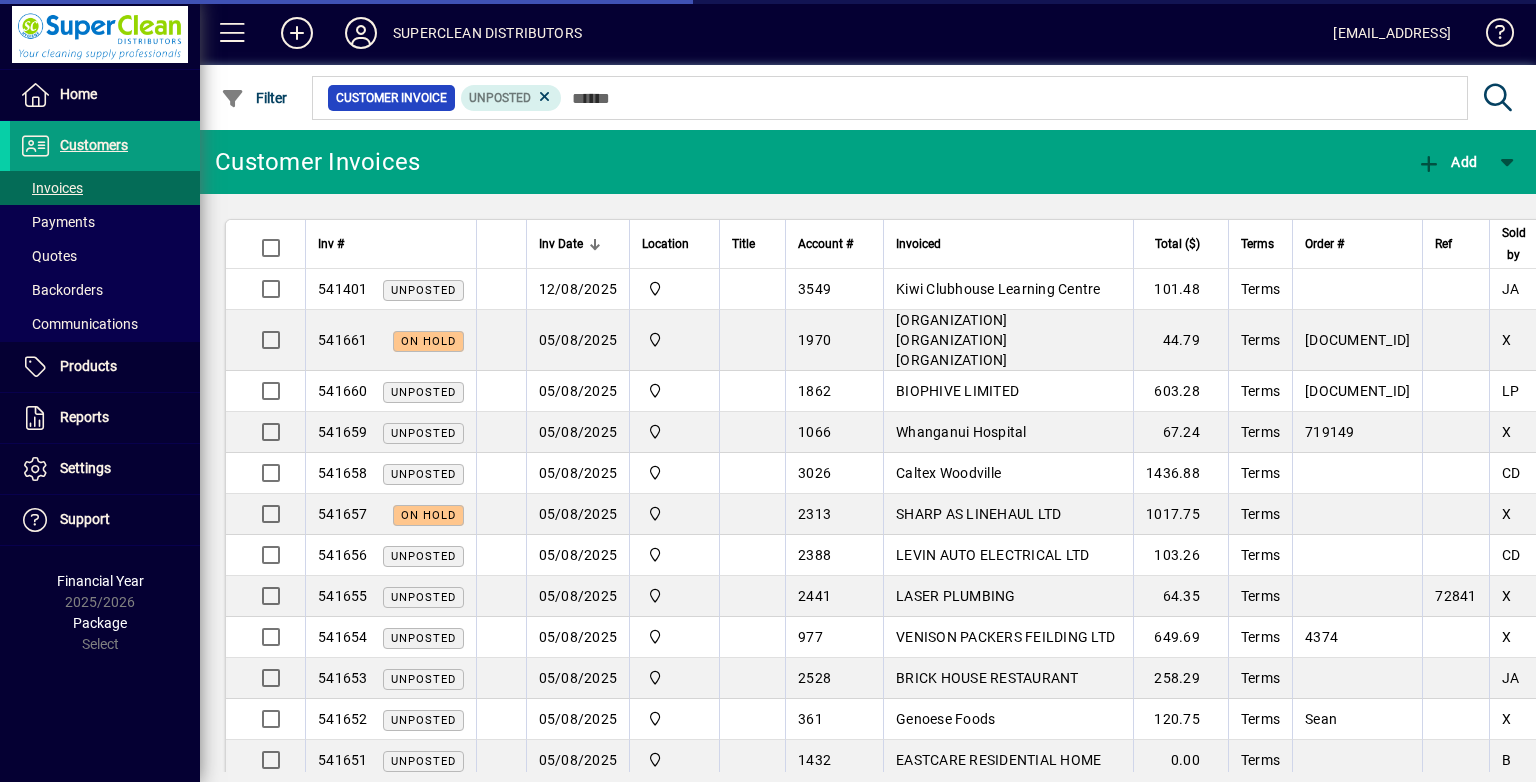 scroll, scrollTop: 0, scrollLeft: 0, axis: both 